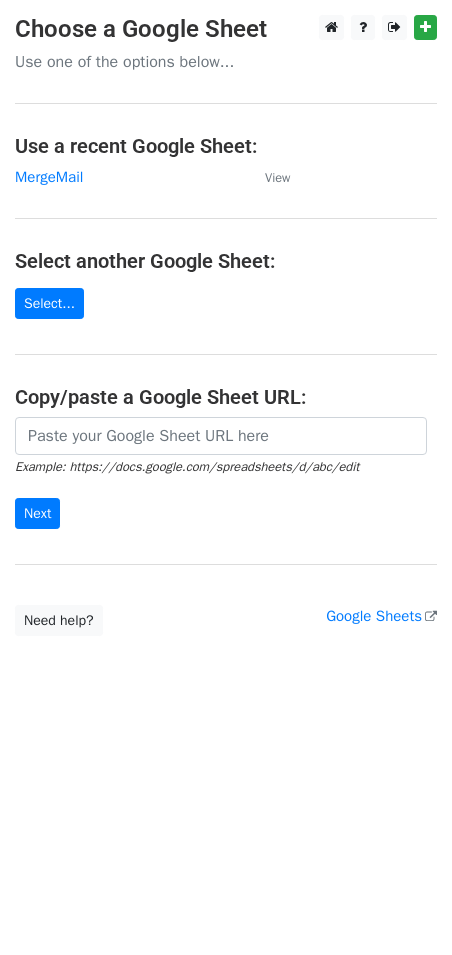 scroll, scrollTop: 0, scrollLeft: 0, axis: both 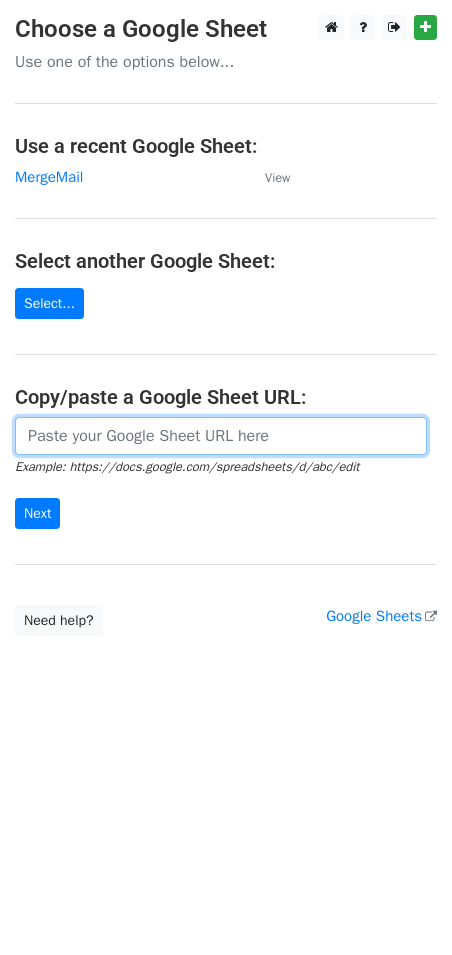 click at bounding box center (221, 436) 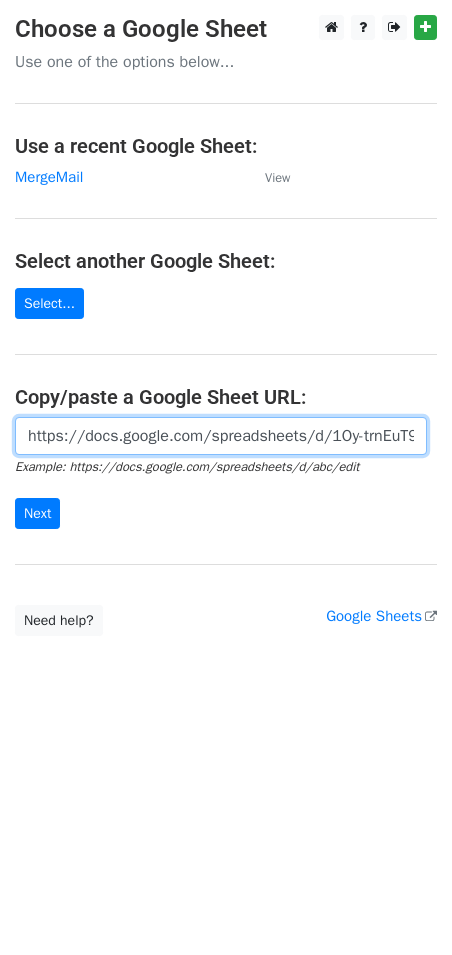 scroll, scrollTop: 0, scrollLeft: 557, axis: horizontal 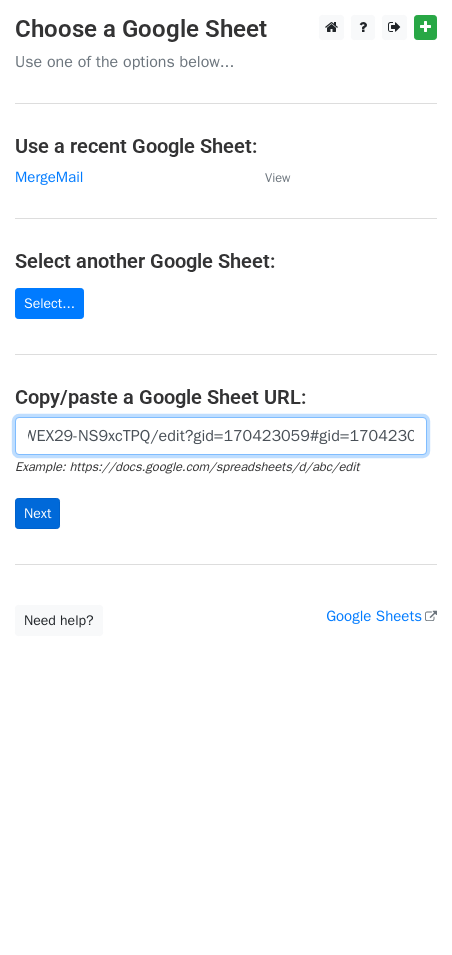 type on "https://docs.google.com/spreadsheets/d/1Oy-trnEuT9VEgcC64hUxSU-J4P9J_WEX29-NS9xcTPQ/edit?gid=170423059#gid=170423059" 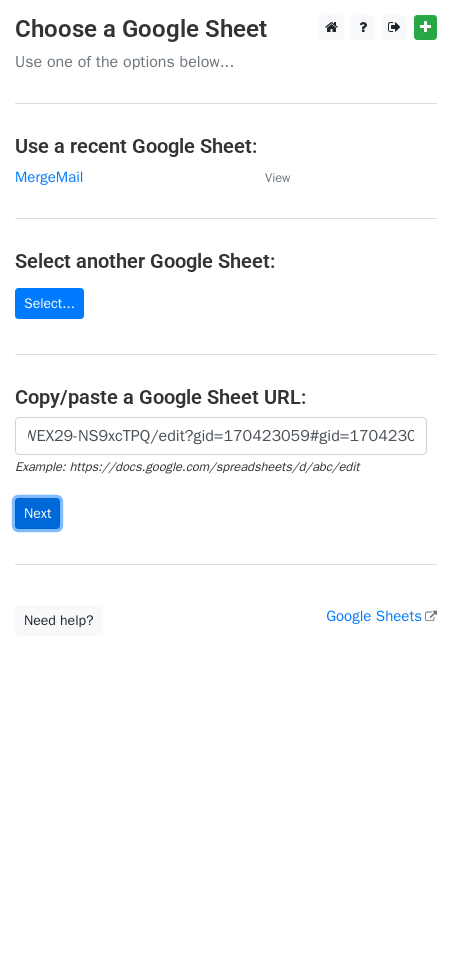 click on "Next" at bounding box center [37, 513] 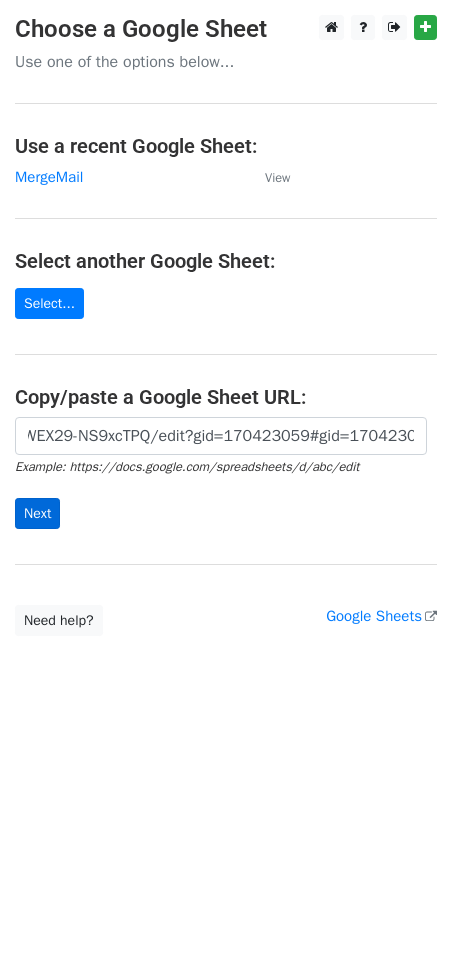scroll, scrollTop: 0, scrollLeft: 0, axis: both 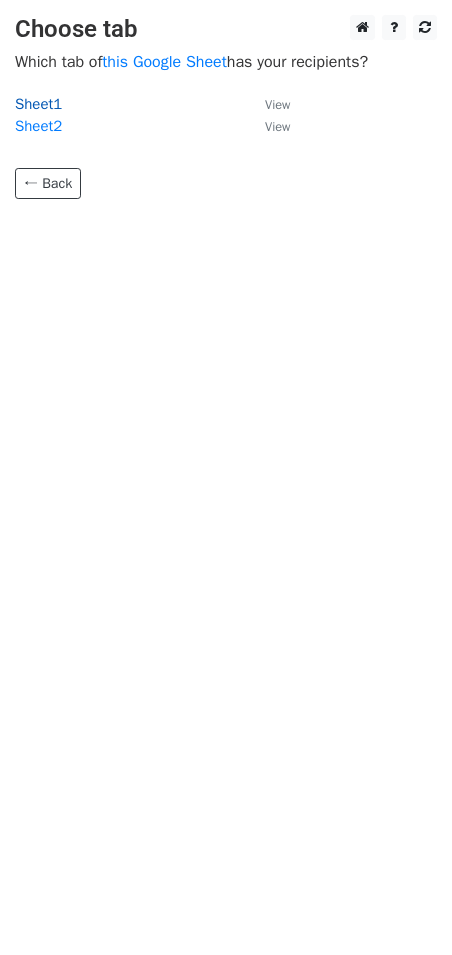 click on "Sheet1" at bounding box center [38, 104] 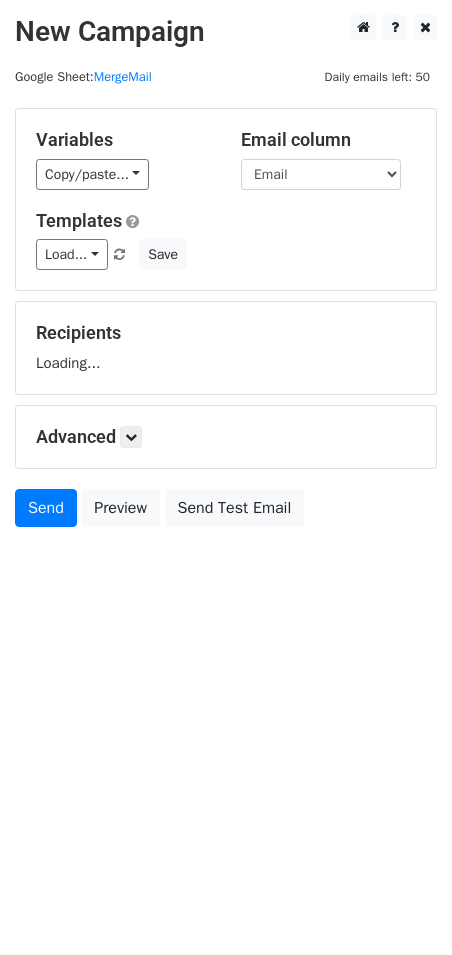 scroll, scrollTop: 0, scrollLeft: 0, axis: both 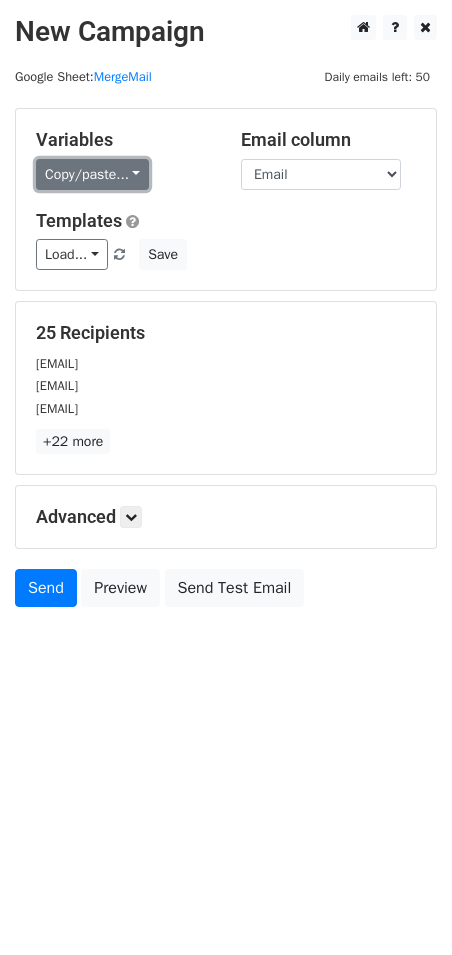 click on "Copy/paste..." at bounding box center (92, 174) 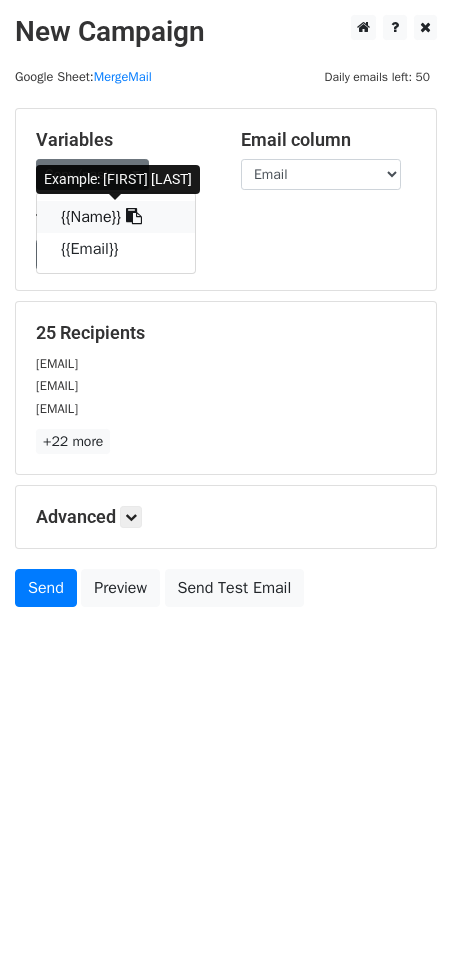 click on "{{Name}}" at bounding box center [116, 217] 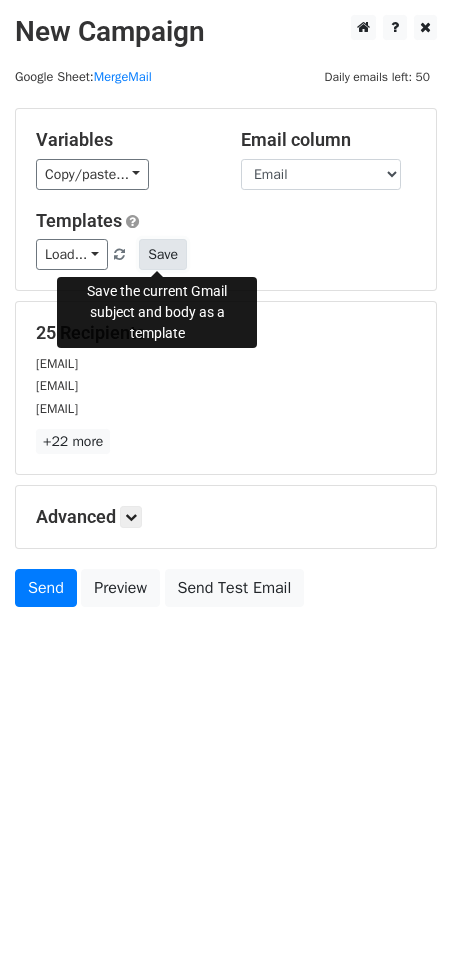 click on "Save" at bounding box center (163, 254) 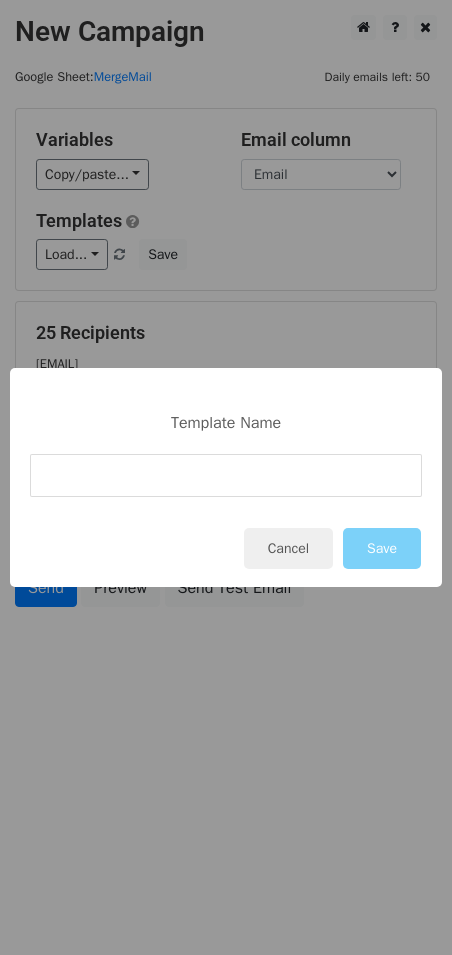 type on "Collaborate with our C/TPA to Support your Clients" 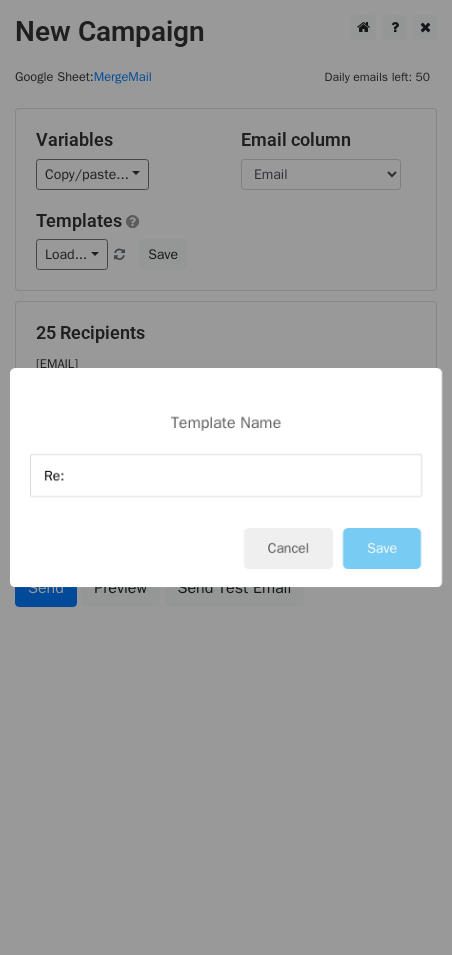 type on "Re:" 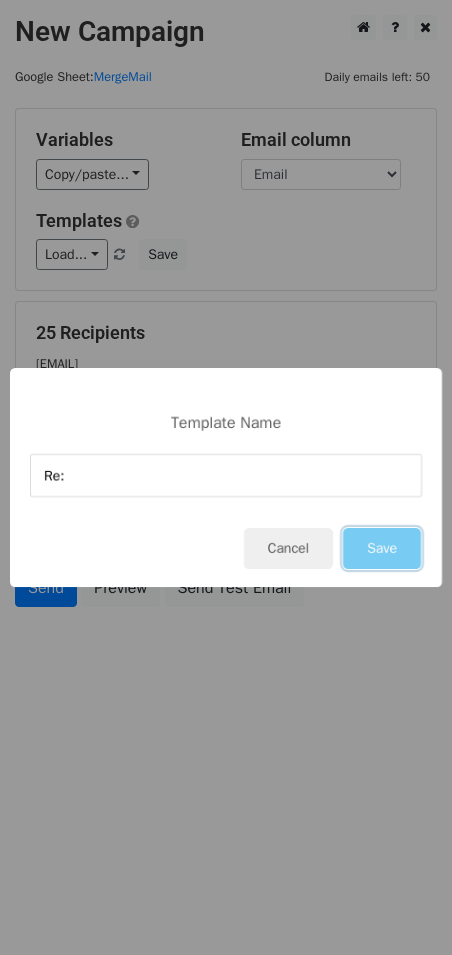 click on "Save" at bounding box center (382, 548) 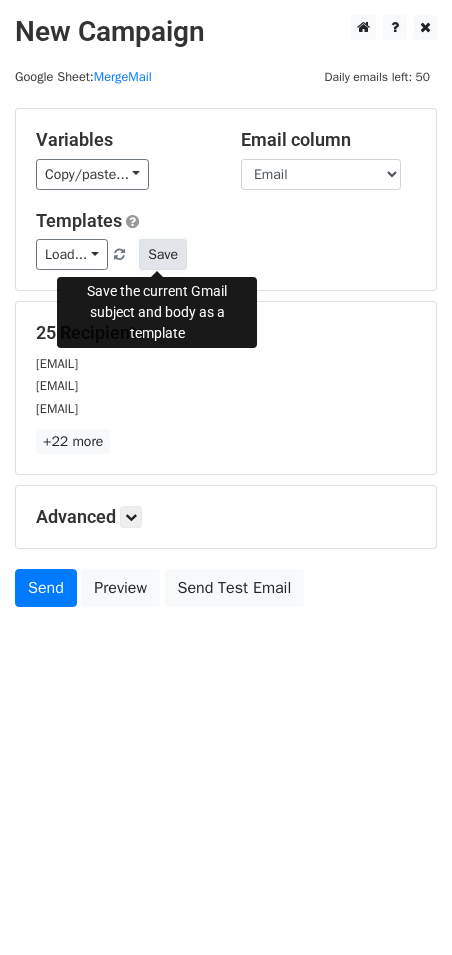 click on "Save" at bounding box center [163, 254] 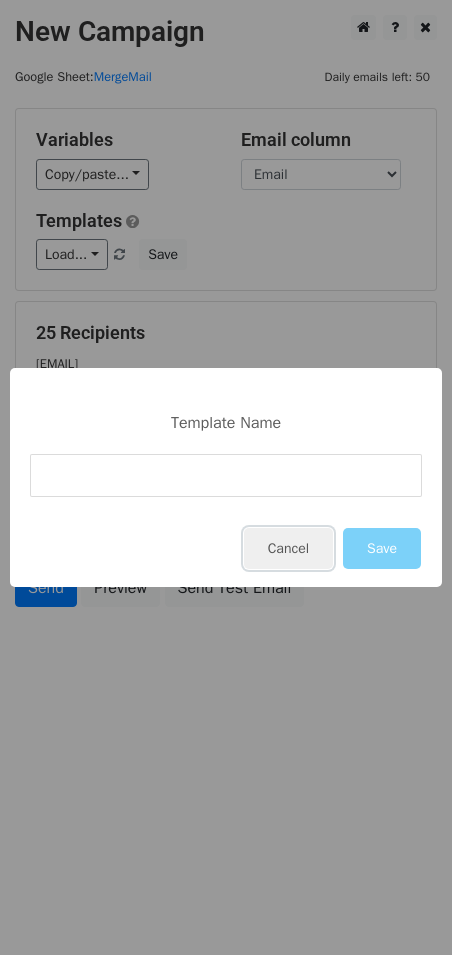 drag, startPoint x: 283, startPoint y: 552, endPoint x: 117, endPoint y: 337, distance: 271.6266 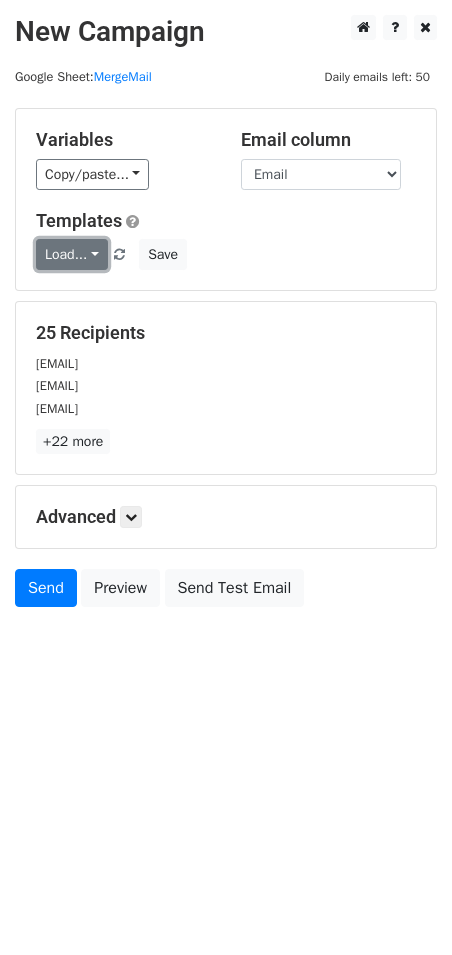 click on "Load..." at bounding box center [72, 254] 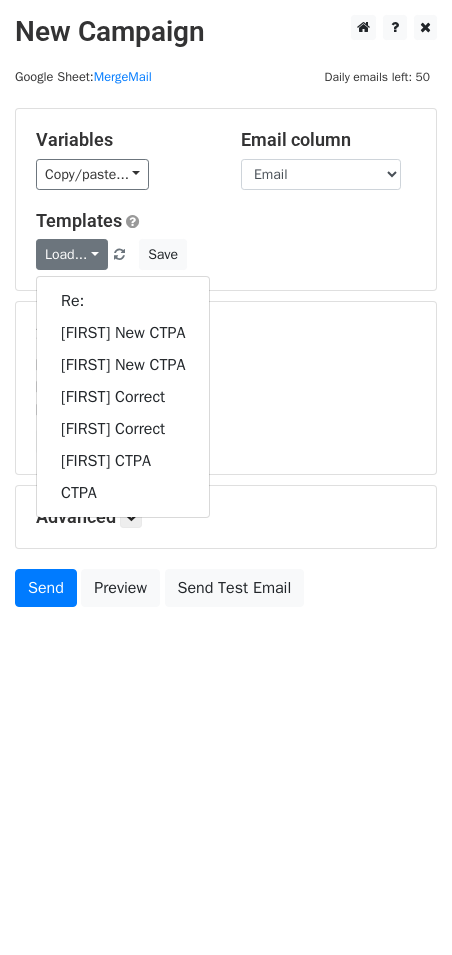 click on "Load...
Re:
Julie New CTPA
Jerri New CTPA
Julie Correct
Rae Correct
Julie CTPA
CTPA
Save" at bounding box center [226, 254] 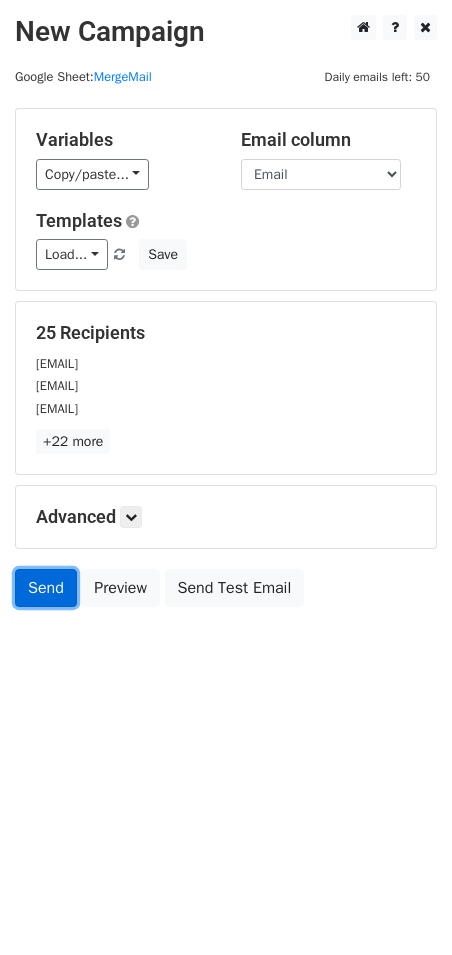 click on "Send" at bounding box center [46, 588] 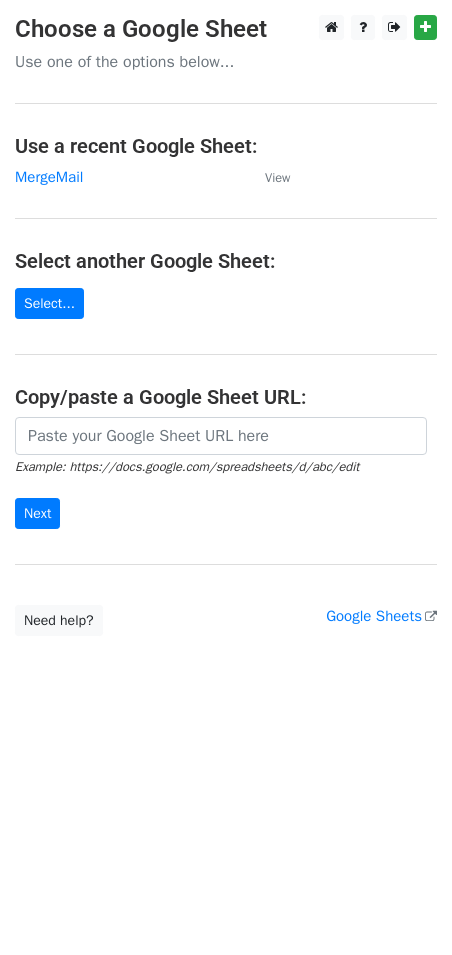 scroll, scrollTop: 0, scrollLeft: 0, axis: both 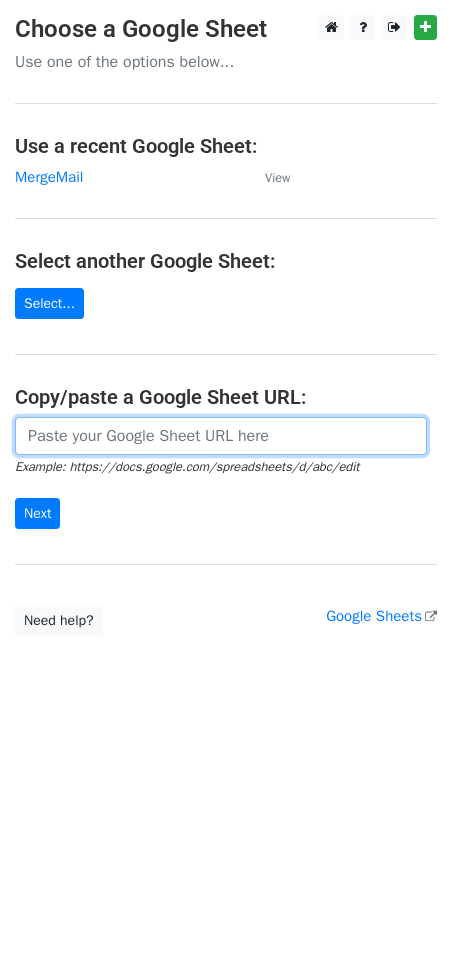 click at bounding box center (221, 436) 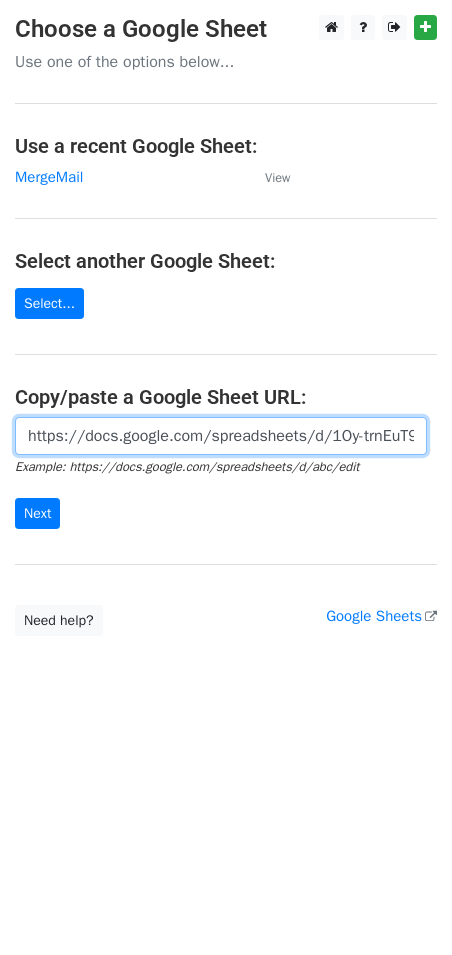 scroll, scrollTop: 0, scrollLeft: 557, axis: horizontal 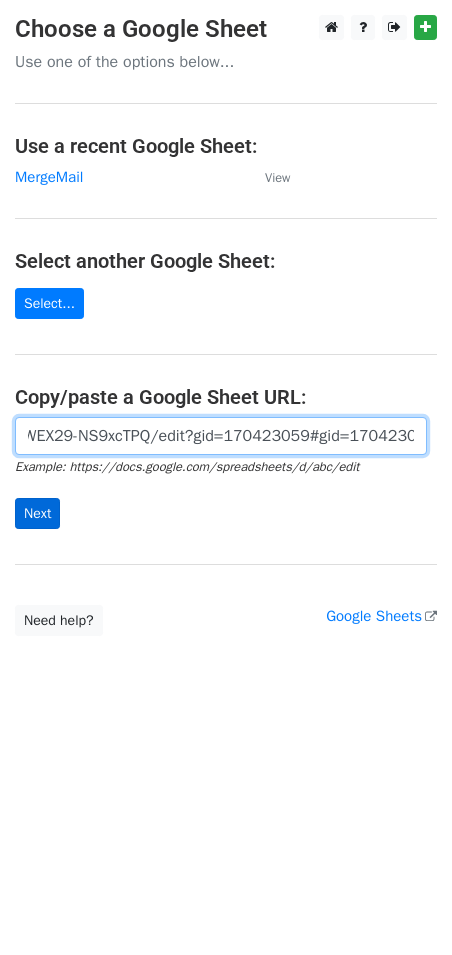 type on "https://docs.google.com/spreadsheets/d/1Oy-trnEuT9VEgcC64hUxSU-J4P9J_WEX29-NS9xcTPQ/edit?gid=170423059#gid=170423059" 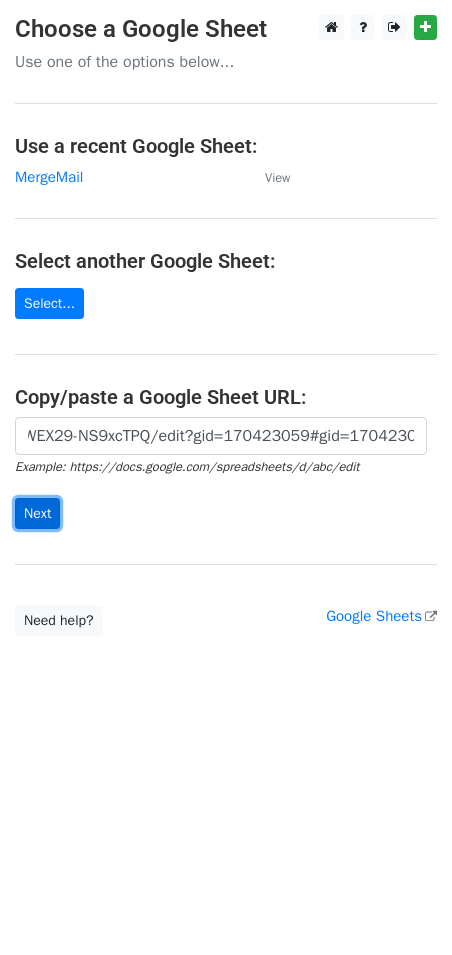 click on "Next" at bounding box center [37, 513] 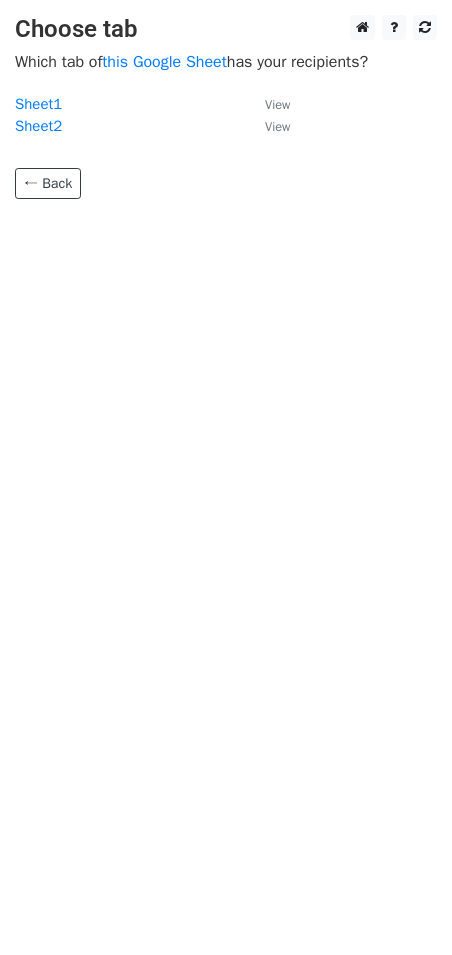 scroll, scrollTop: 0, scrollLeft: 0, axis: both 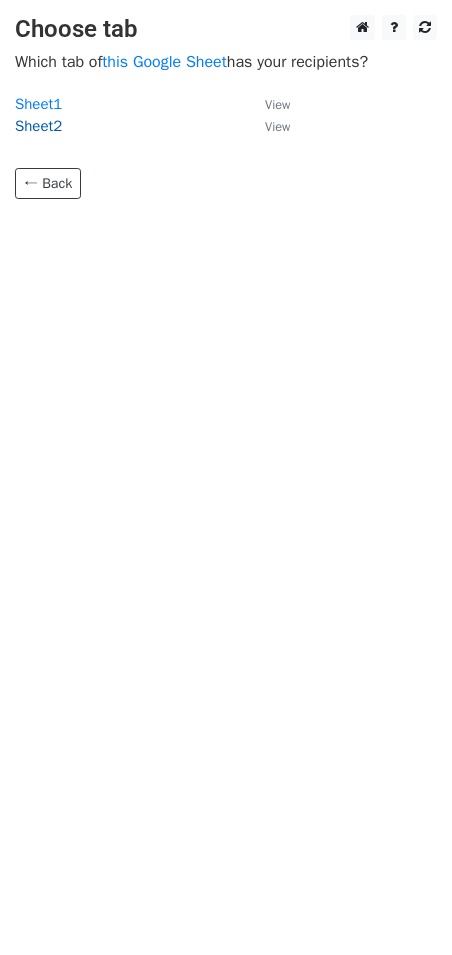 click on "Sheet2" at bounding box center [38, 126] 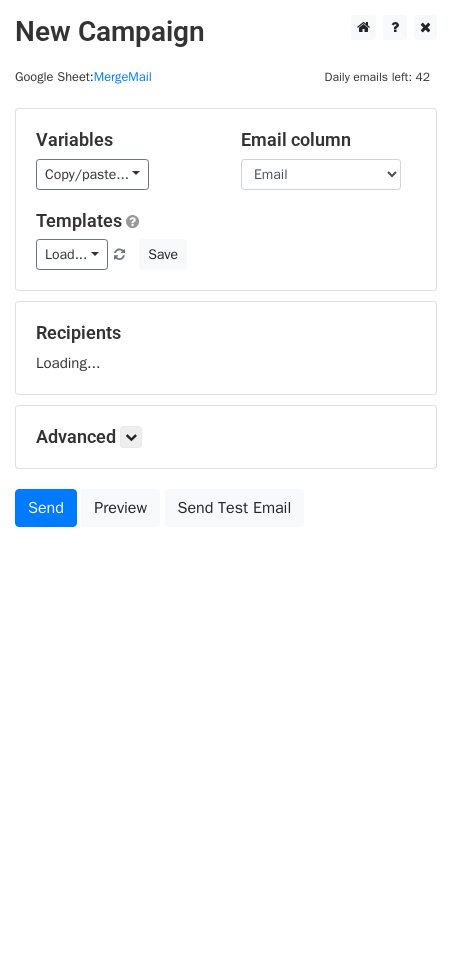 scroll, scrollTop: 0, scrollLeft: 0, axis: both 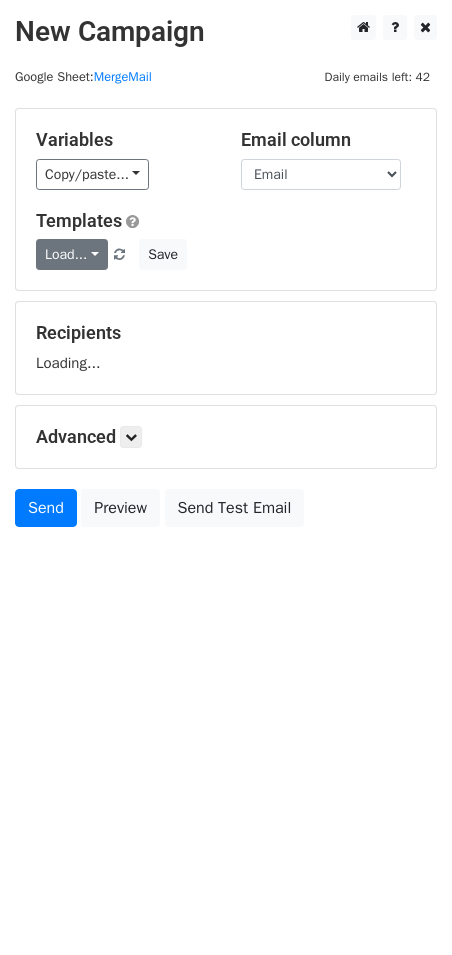 click on "Load..." at bounding box center (72, 254) 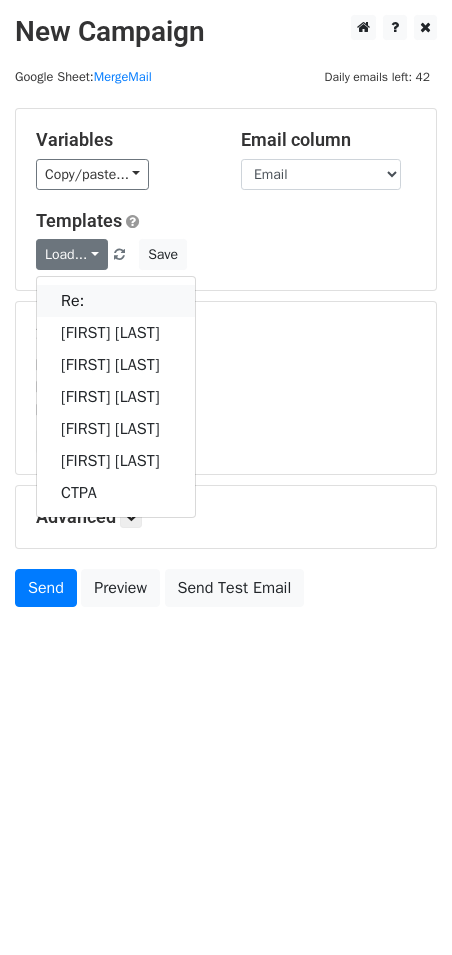 click on "Re:" at bounding box center (116, 301) 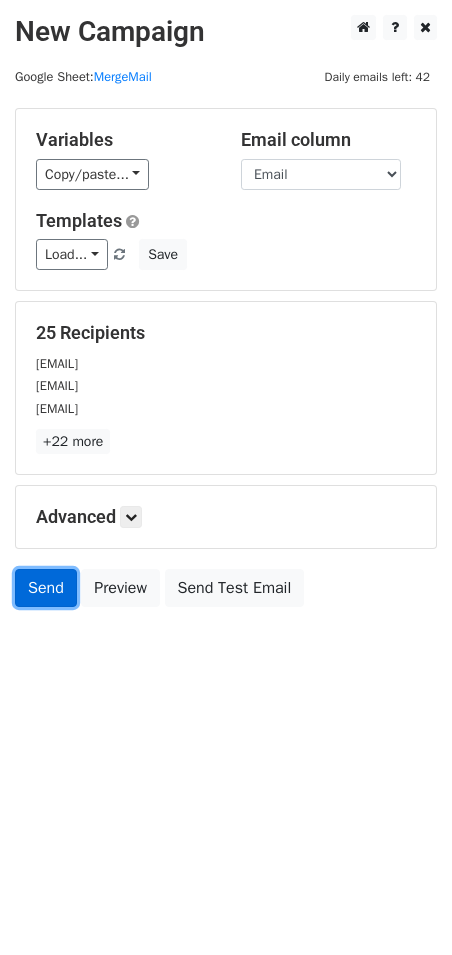 click on "Send" at bounding box center [46, 588] 